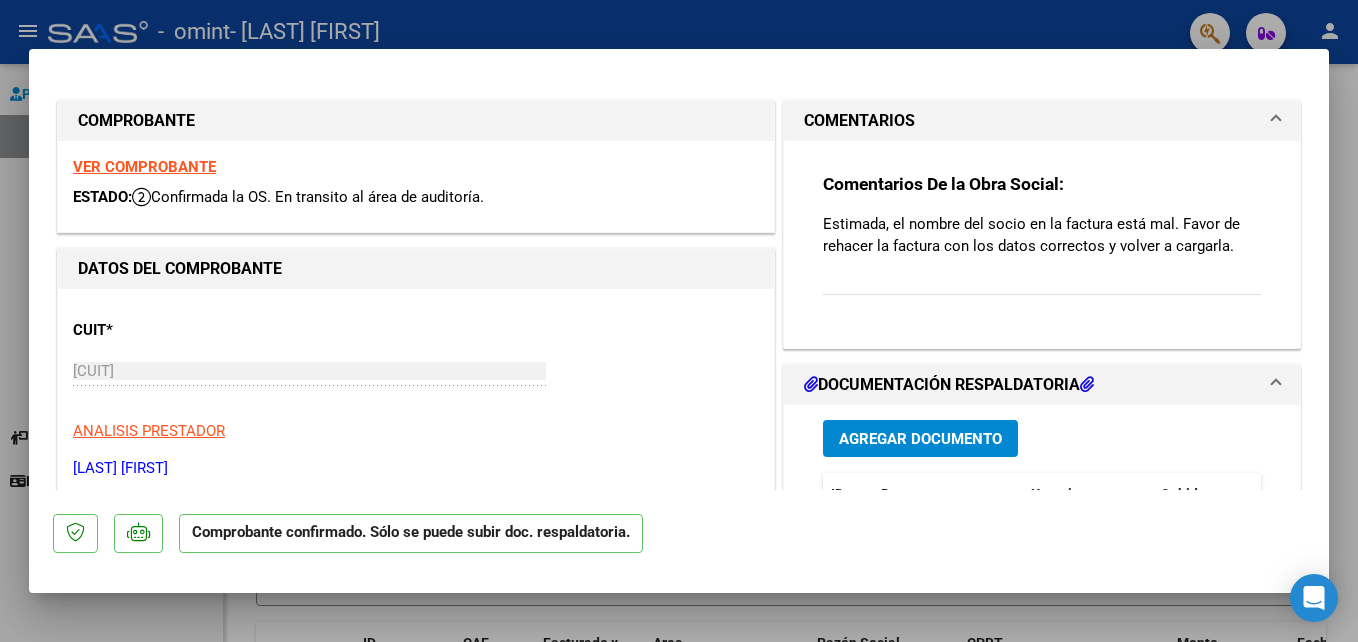 scroll, scrollTop: 0, scrollLeft: 0, axis: both 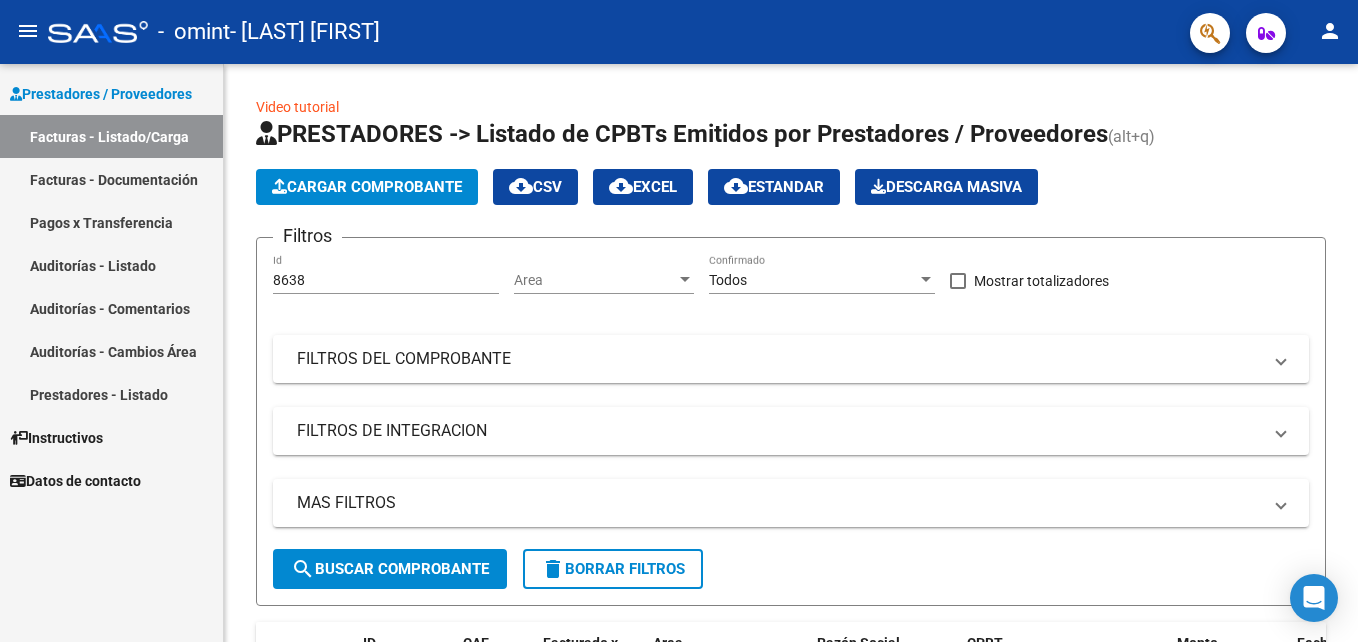 click on "Facturas - Listado/Carga" at bounding box center (111, 136) 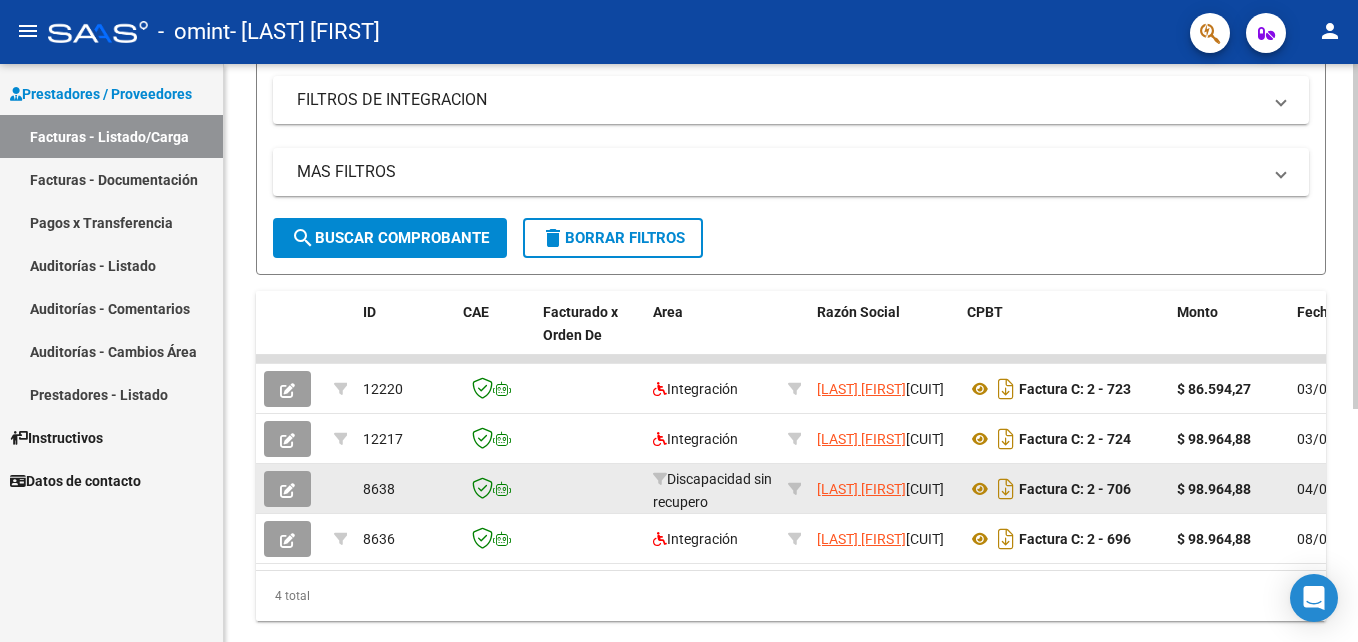 scroll, scrollTop: 390, scrollLeft: 0, axis: vertical 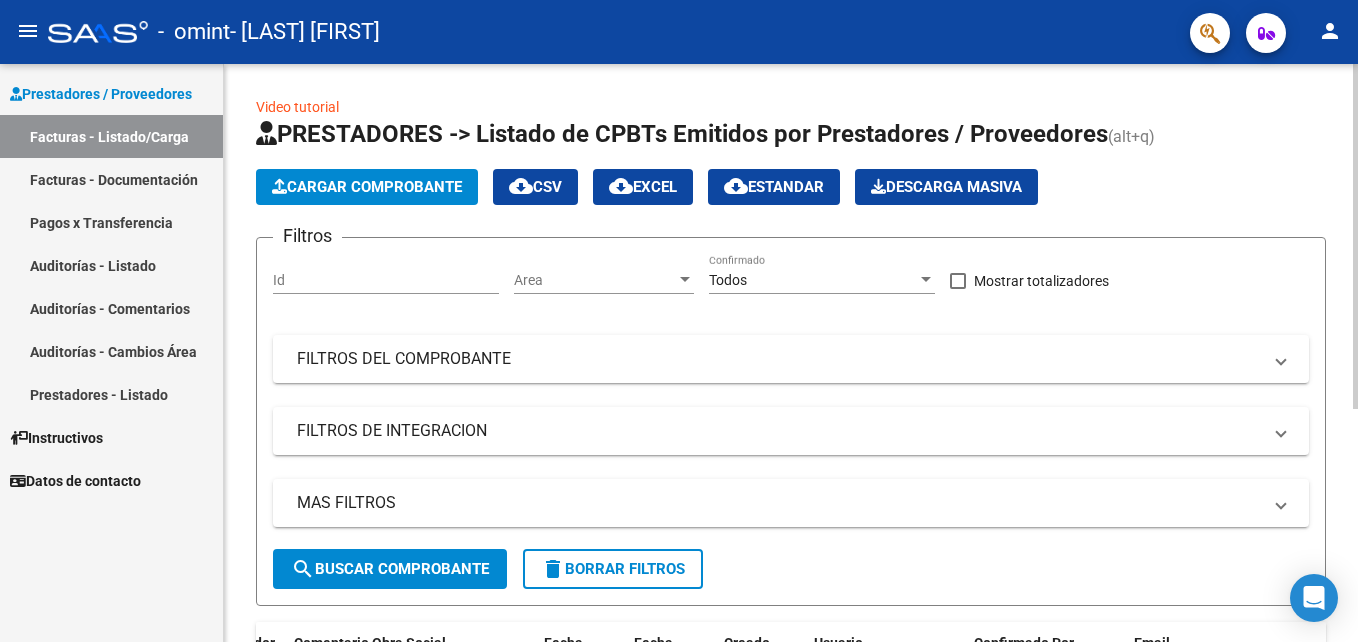 click on "Cargar Comprobante" 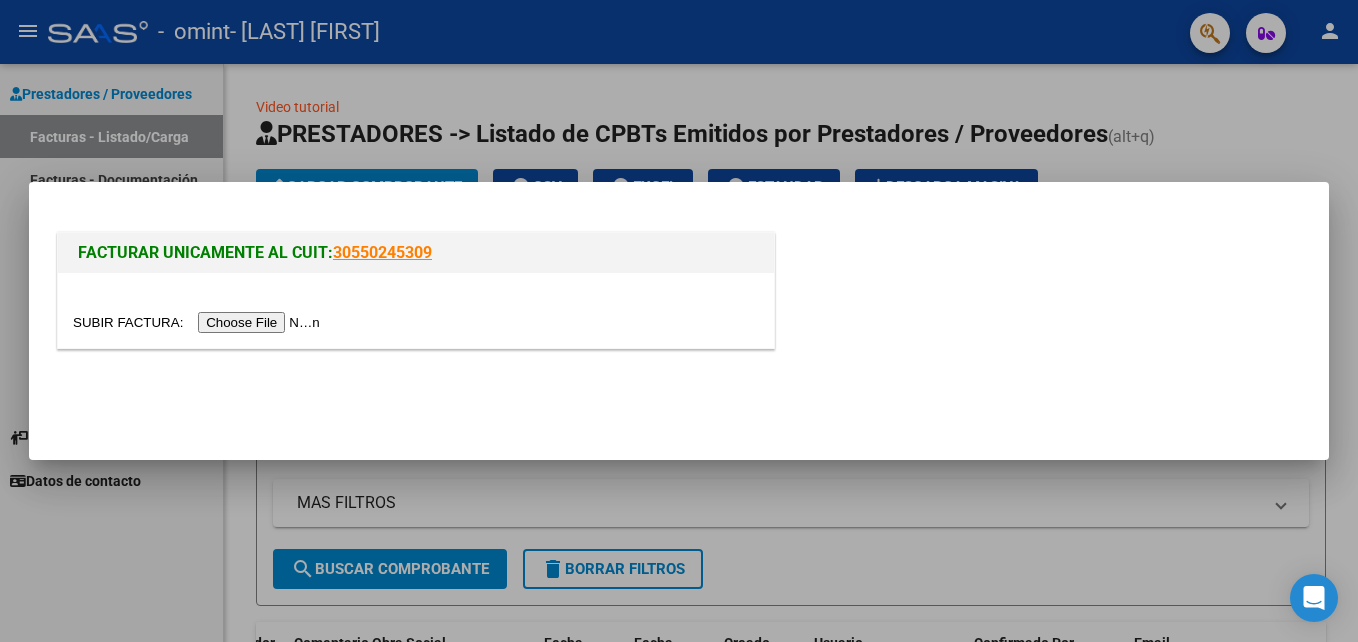 click at bounding box center [199, 322] 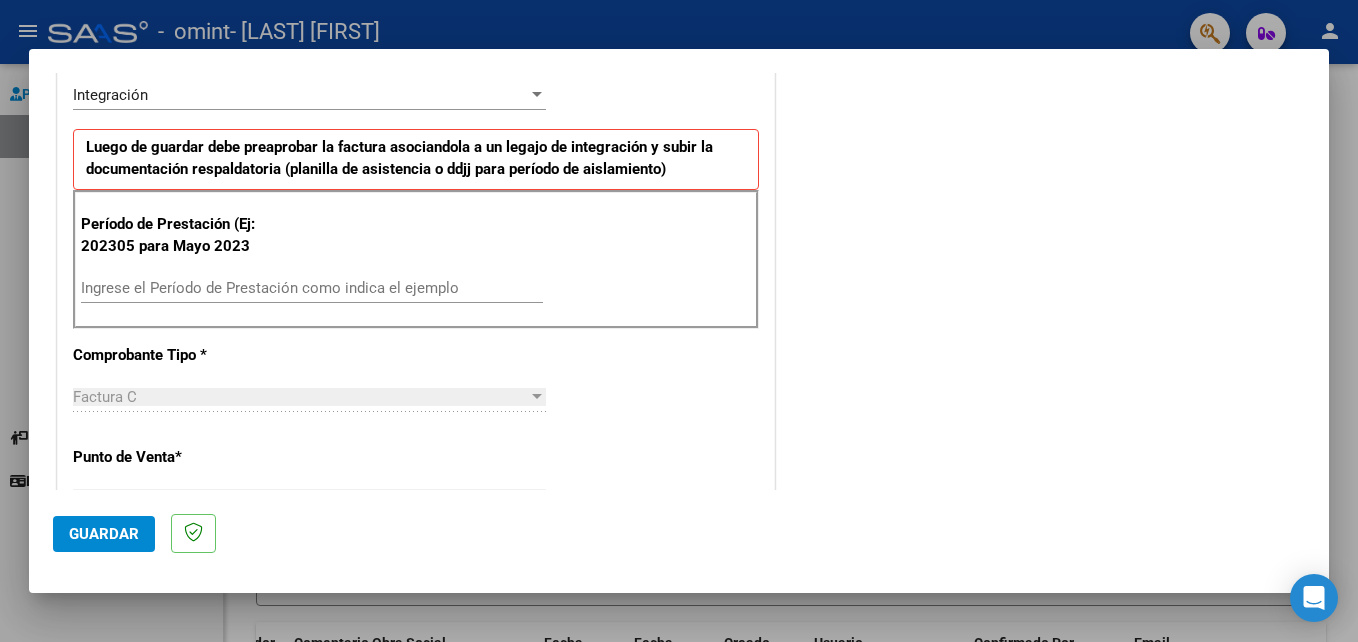 scroll, scrollTop: 500, scrollLeft: 0, axis: vertical 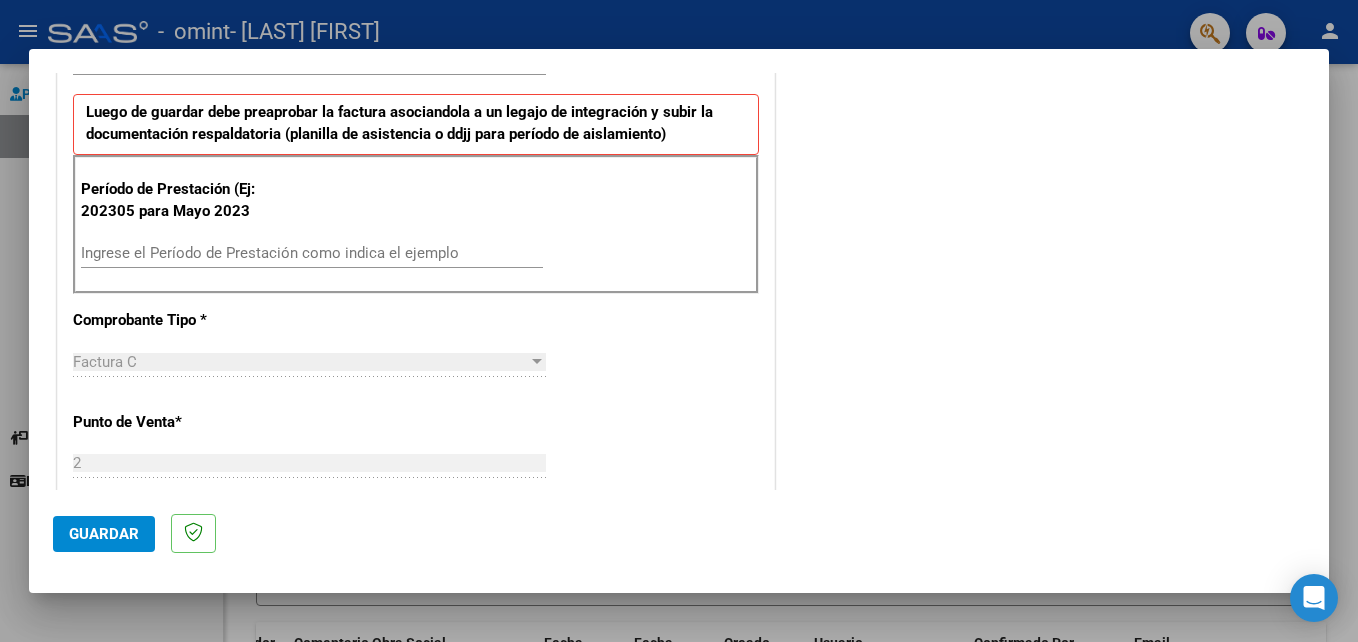 click on "Ingrese el Período de Prestación como indica el ejemplo" at bounding box center (312, 253) 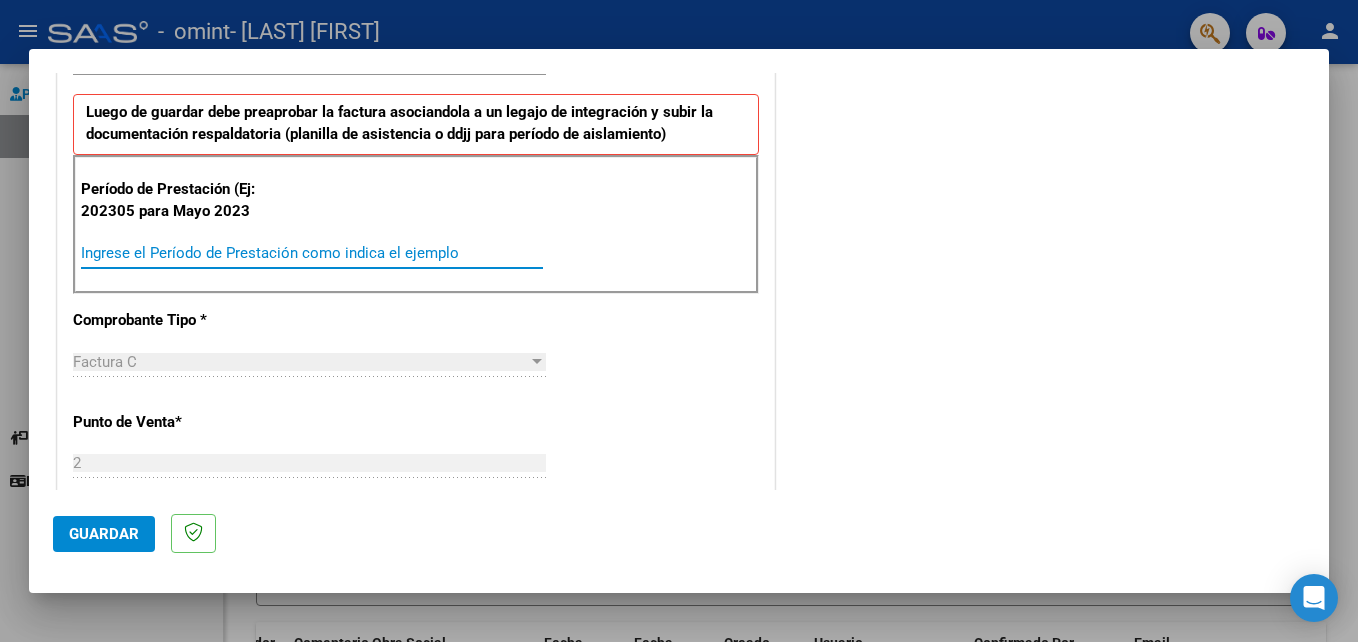 click on "Ingrese el Período de Prestación como indica el ejemplo" at bounding box center [312, 253] 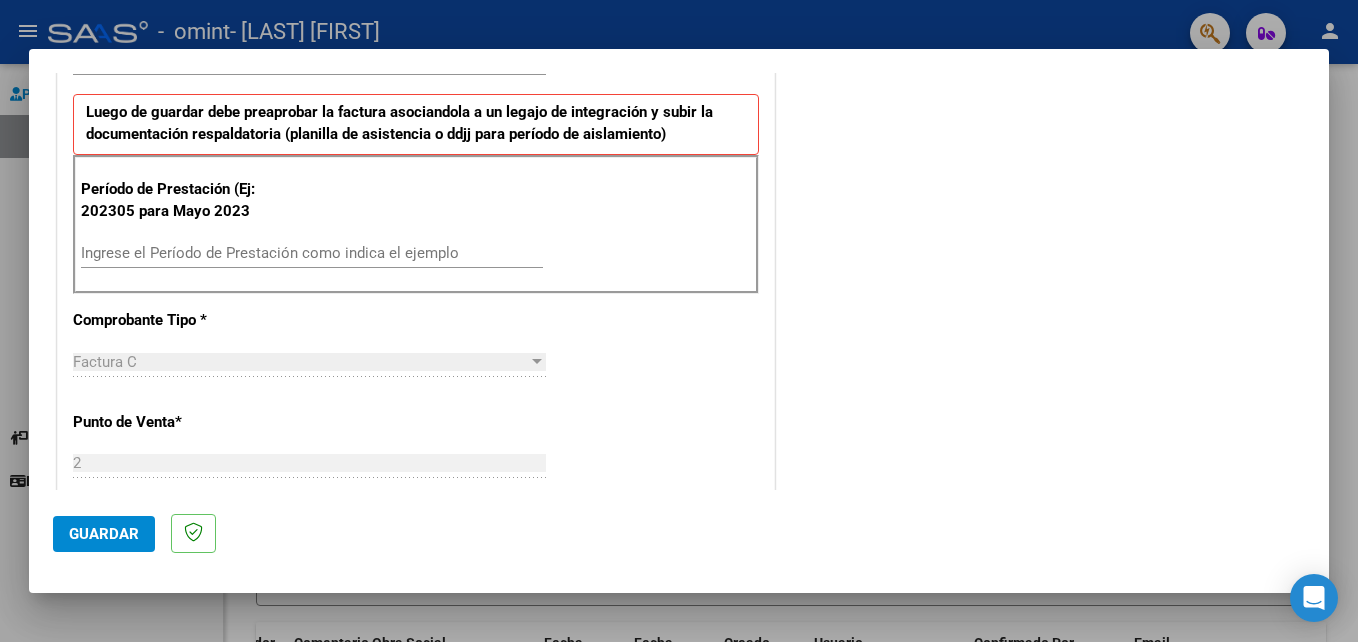 click on "Factura C" at bounding box center (300, 362) 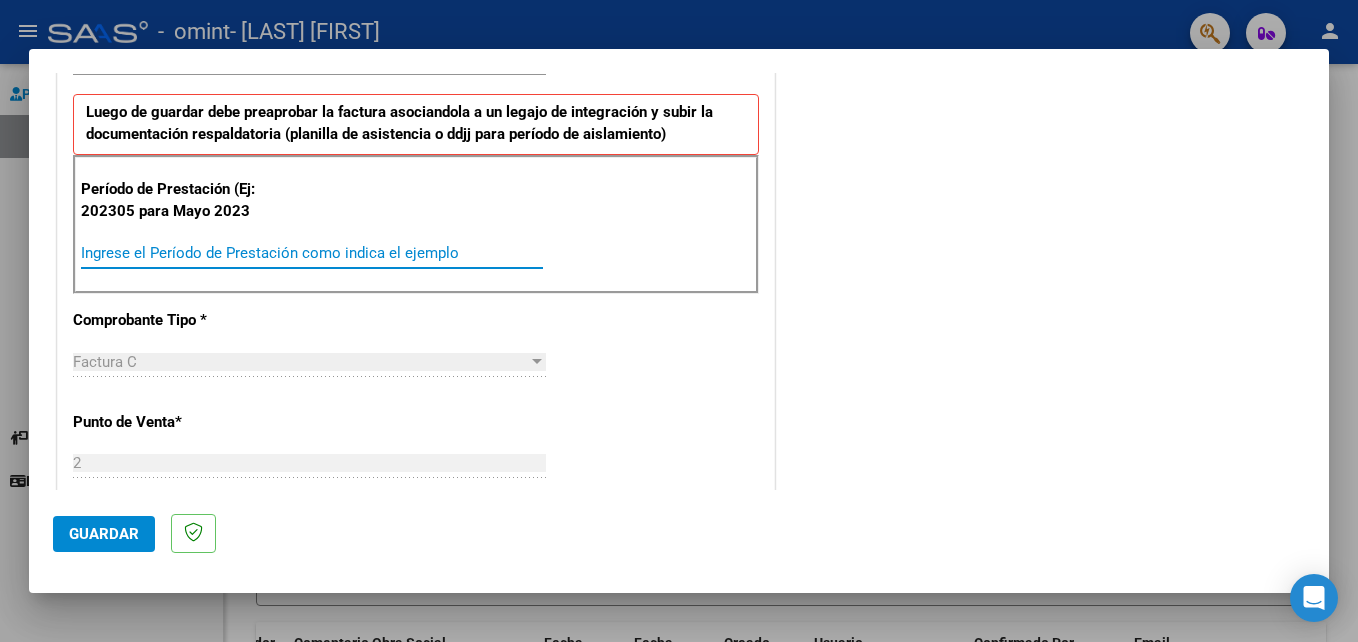 click on "Ingrese el Período de Prestación como indica el ejemplo" at bounding box center (312, 253) 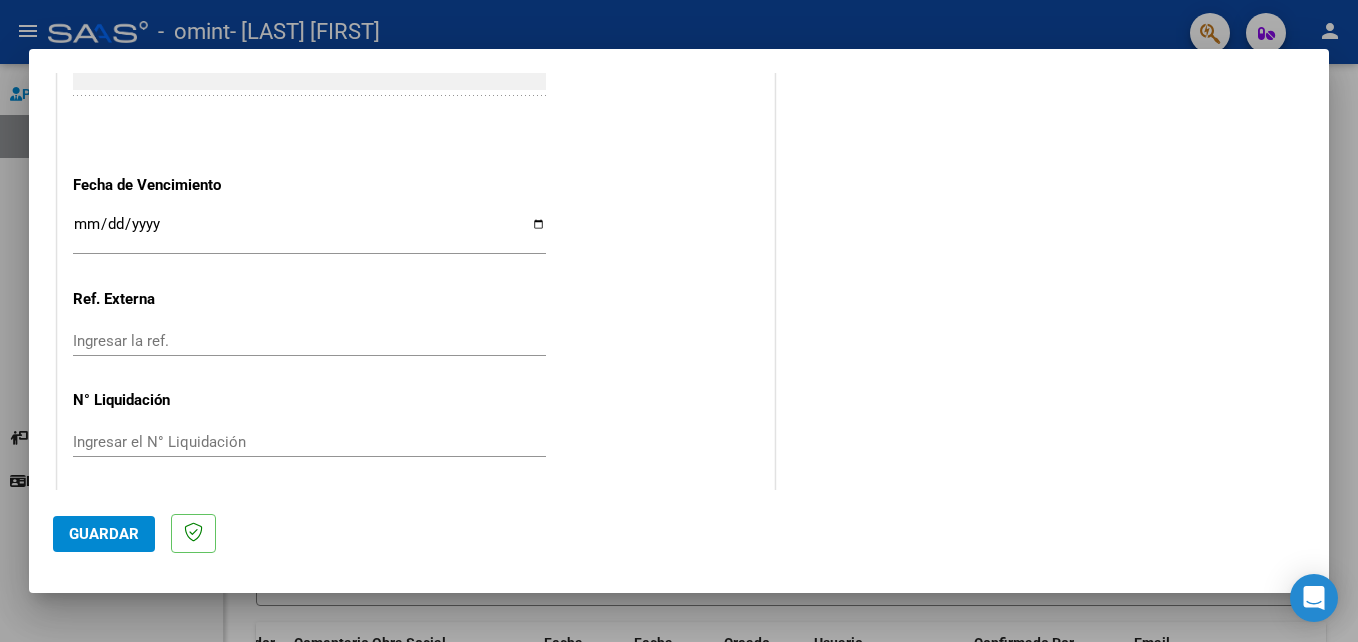 scroll, scrollTop: 1306, scrollLeft: 0, axis: vertical 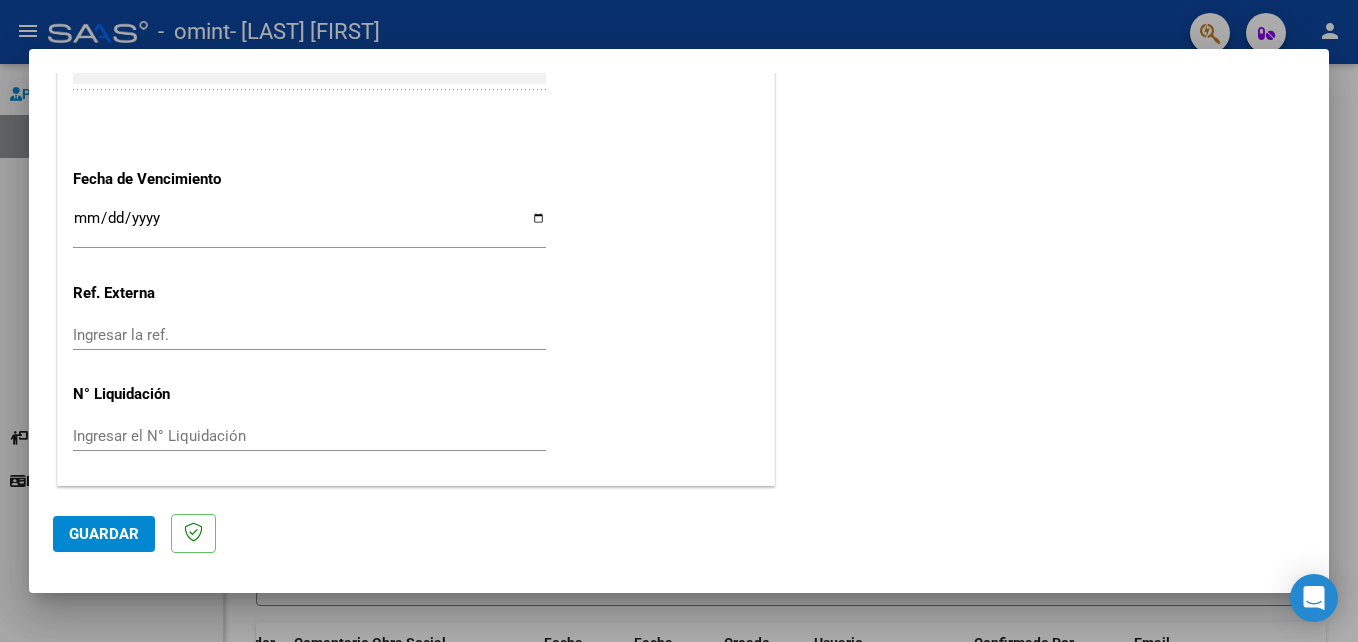 click on "Guardar" 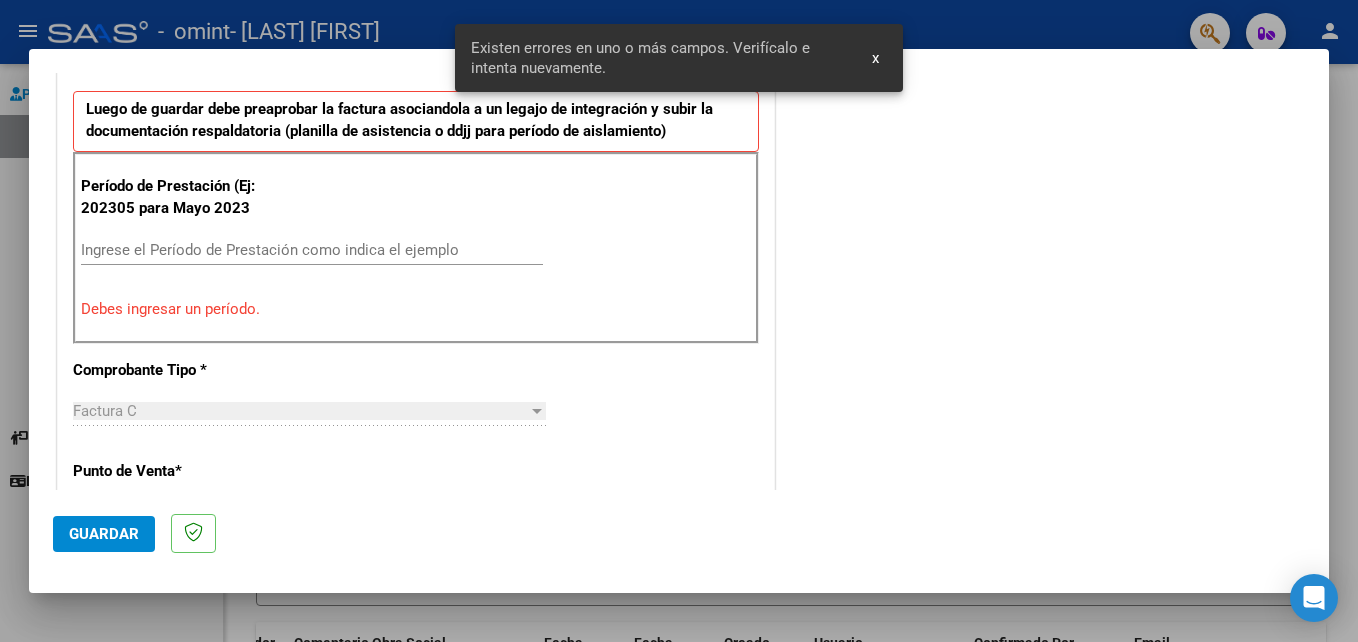 scroll, scrollTop: 450, scrollLeft: 0, axis: vertical 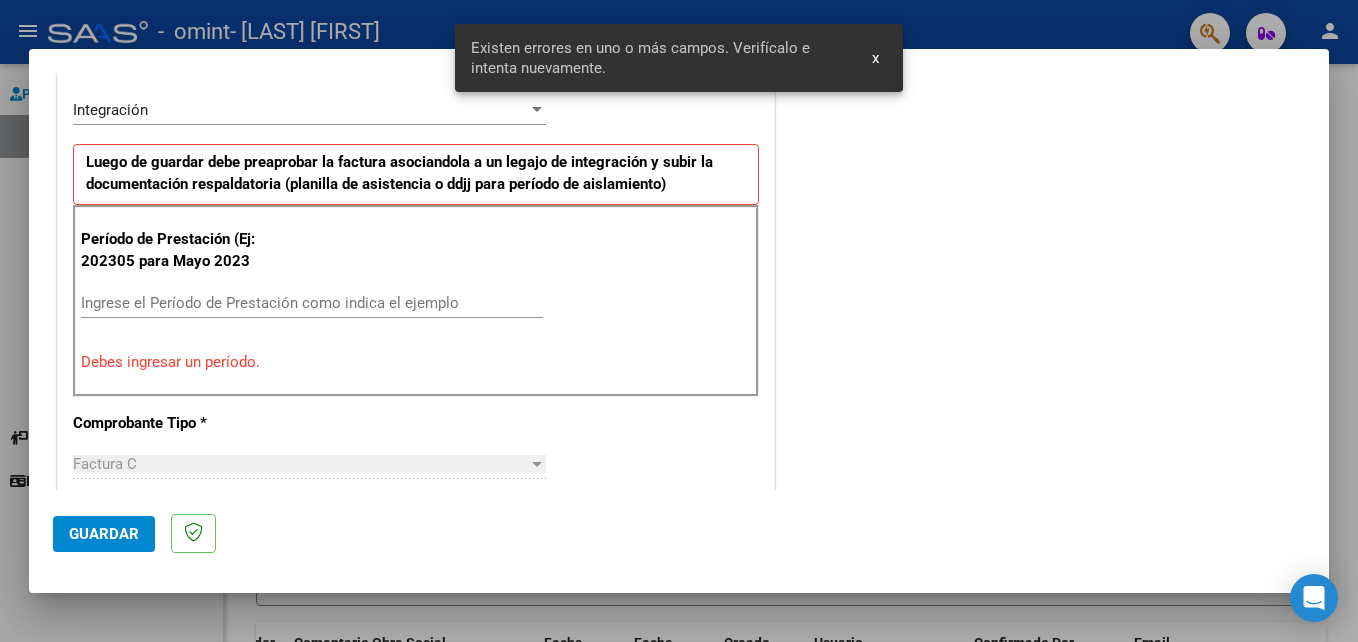 click on "Período de Prestación (Ej: 202305 para Mayo 2023    Ingrese el Período de Prestación como indica el ejemplo   Debes ingresar un período." at bounding box center (416, 301) 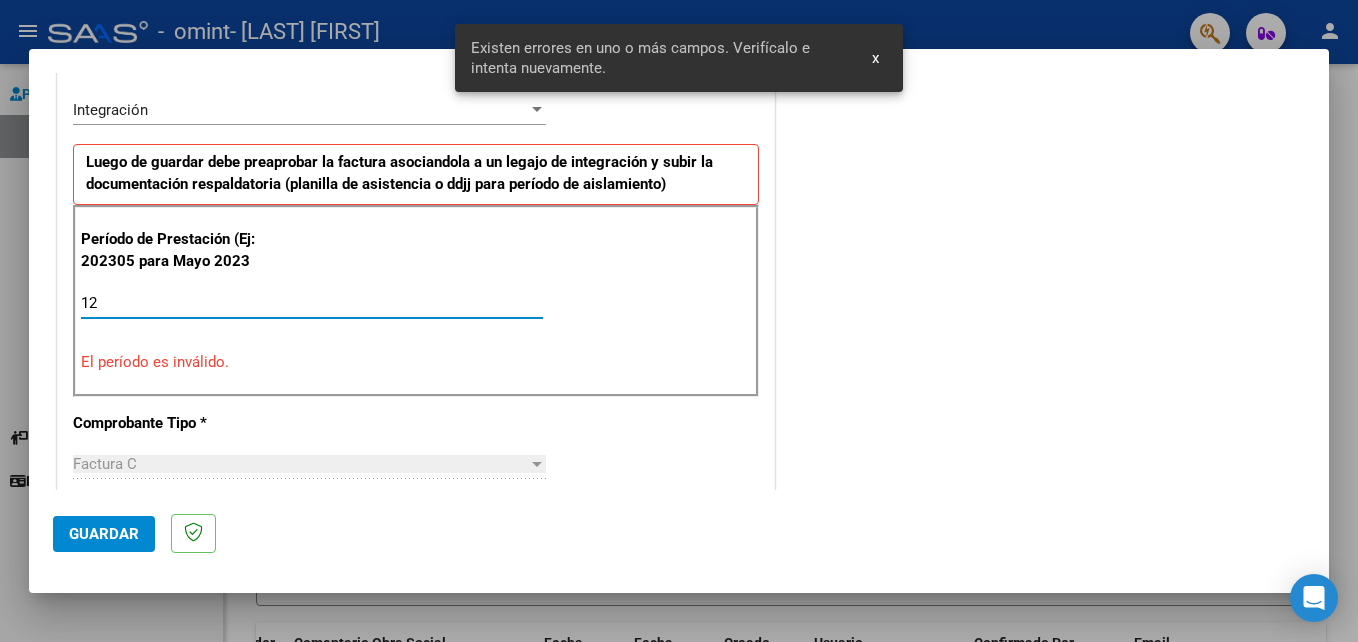 type on "1" 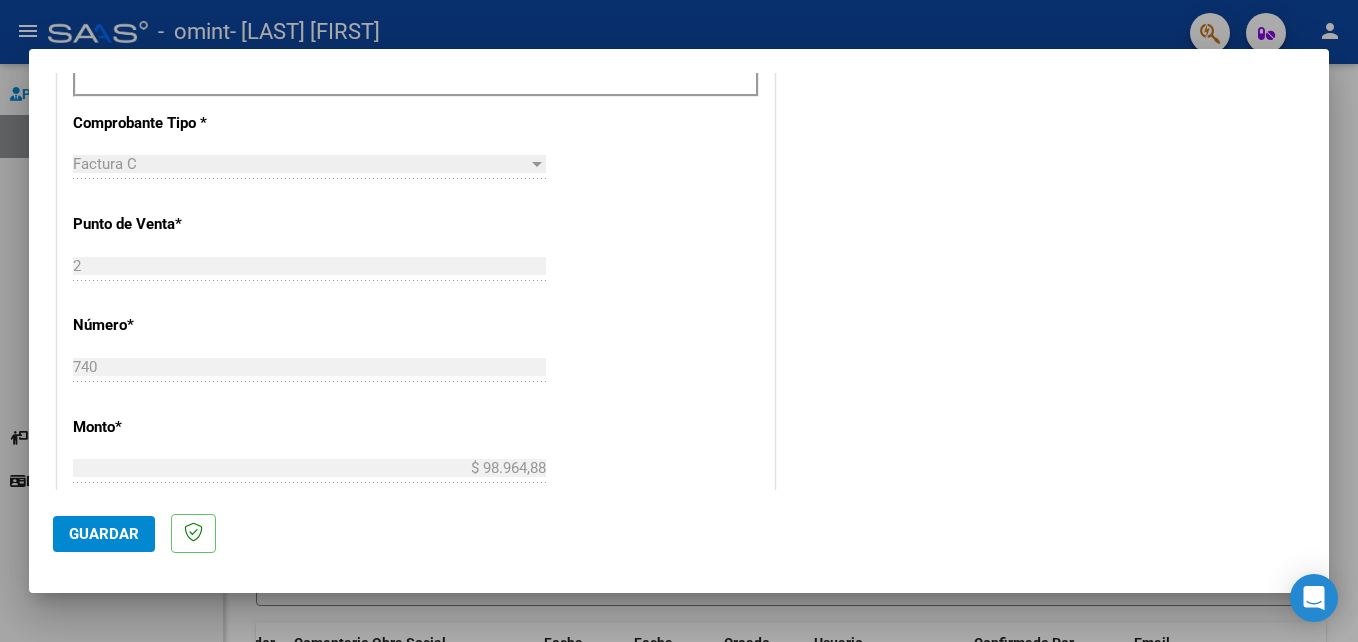 scroll, scrollTop: 1358, scrollLeft: 0, axis: vertical 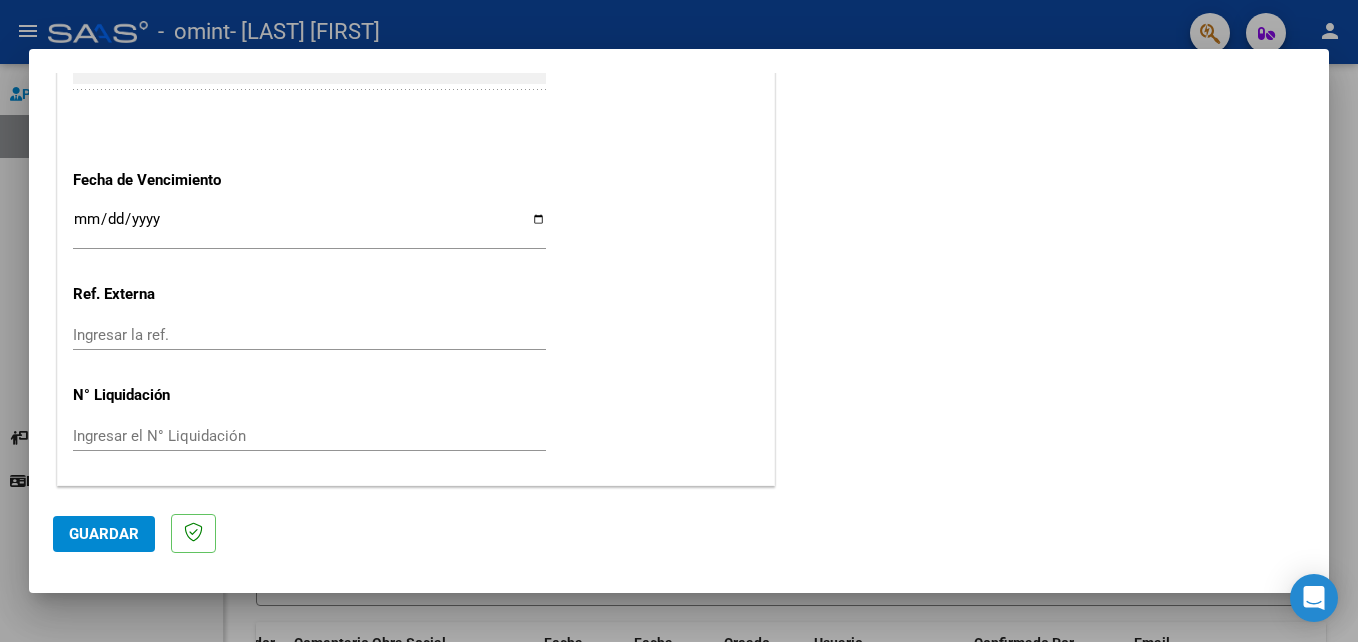 click on "Guardar" 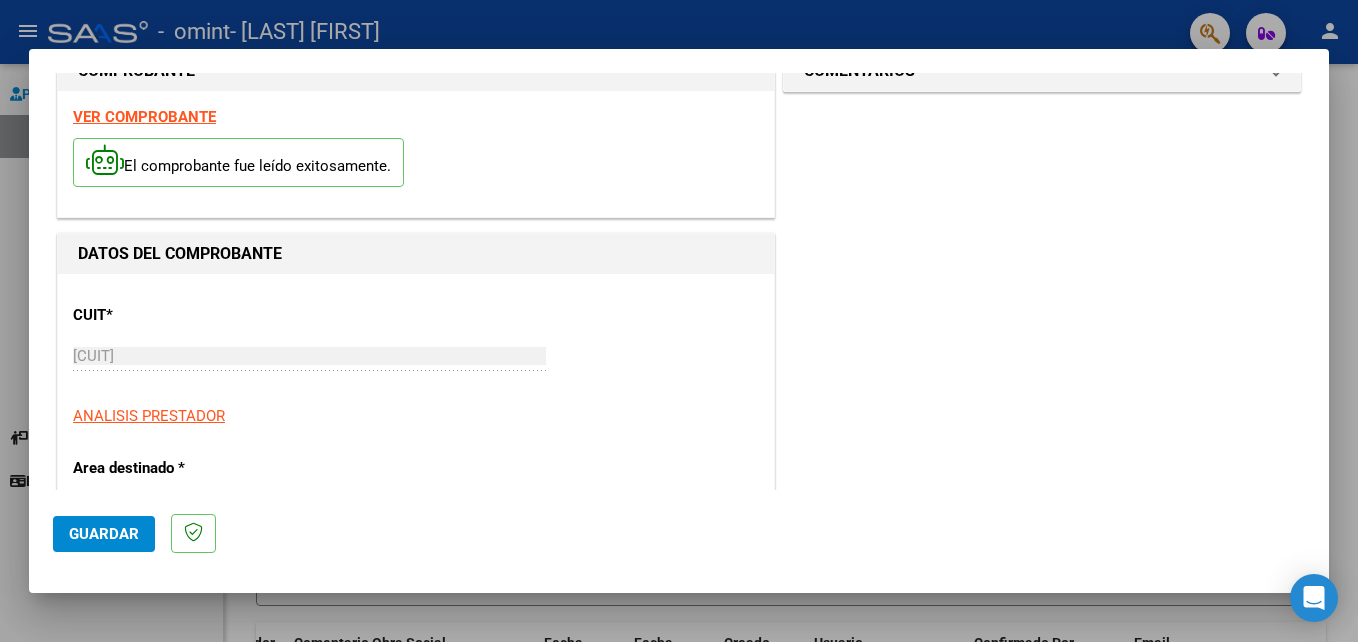 scroll, scrollTop: 0, scrollLeft: 0, axis: both 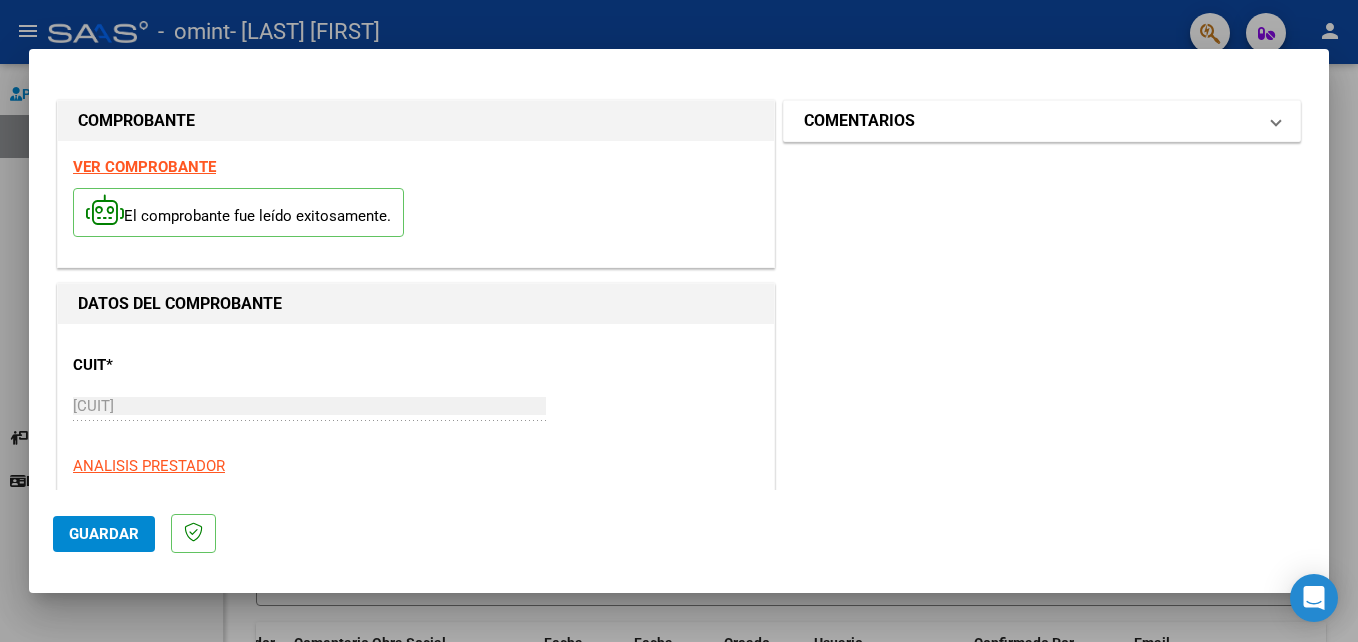 click on "COMENTARIOS" at bounding box center (1042, 121) 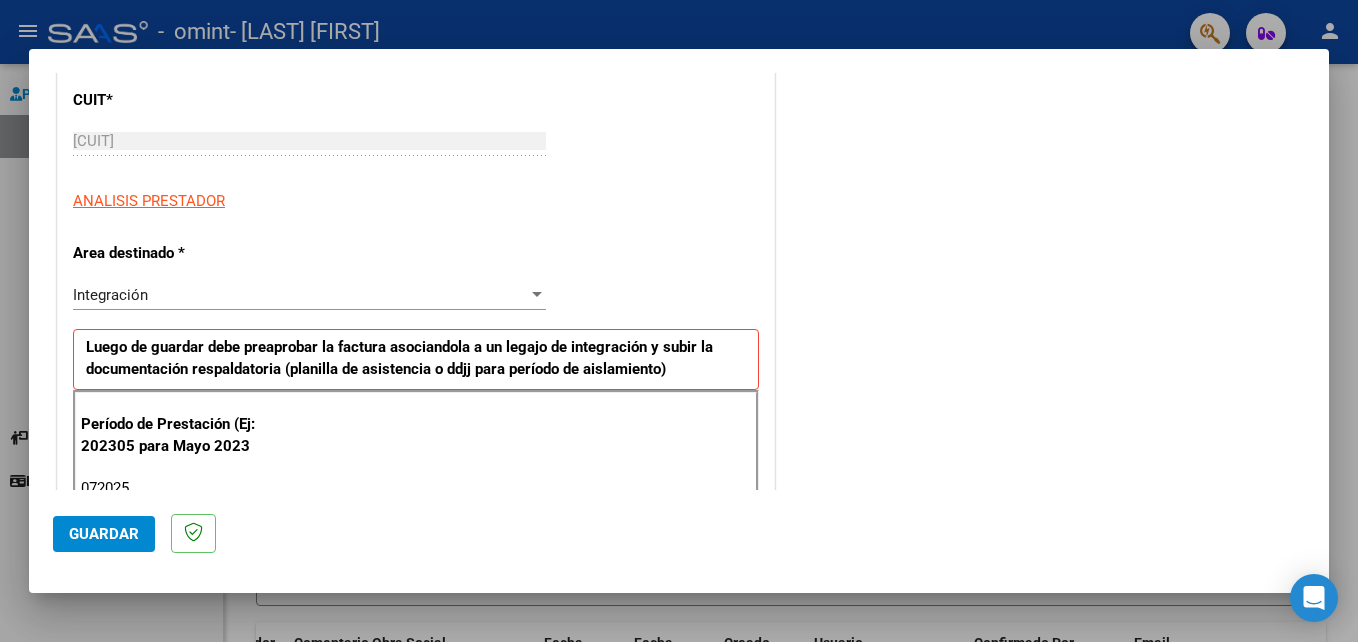 scroll, scrollTop: 300, scrollLeft: 0, axis: vertical 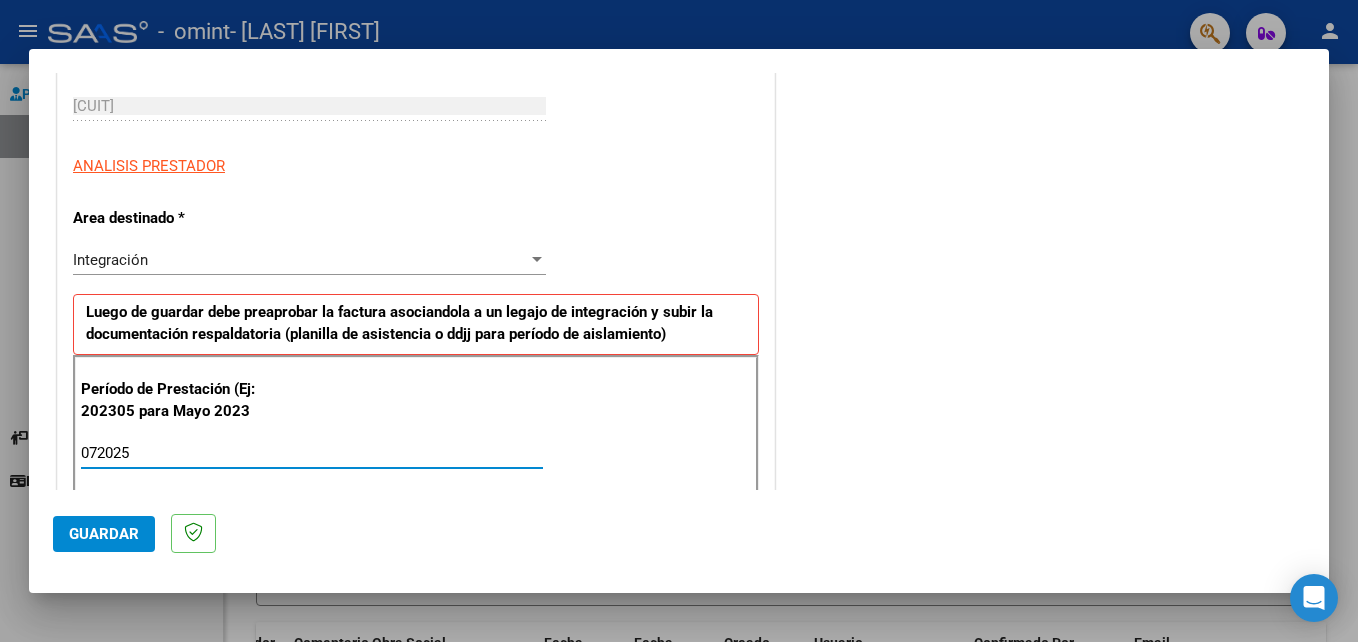 drag, startPoint x: 259, startPoint y: 452, endPoint x: 0, endPoint y: 363, distance: 273.86493 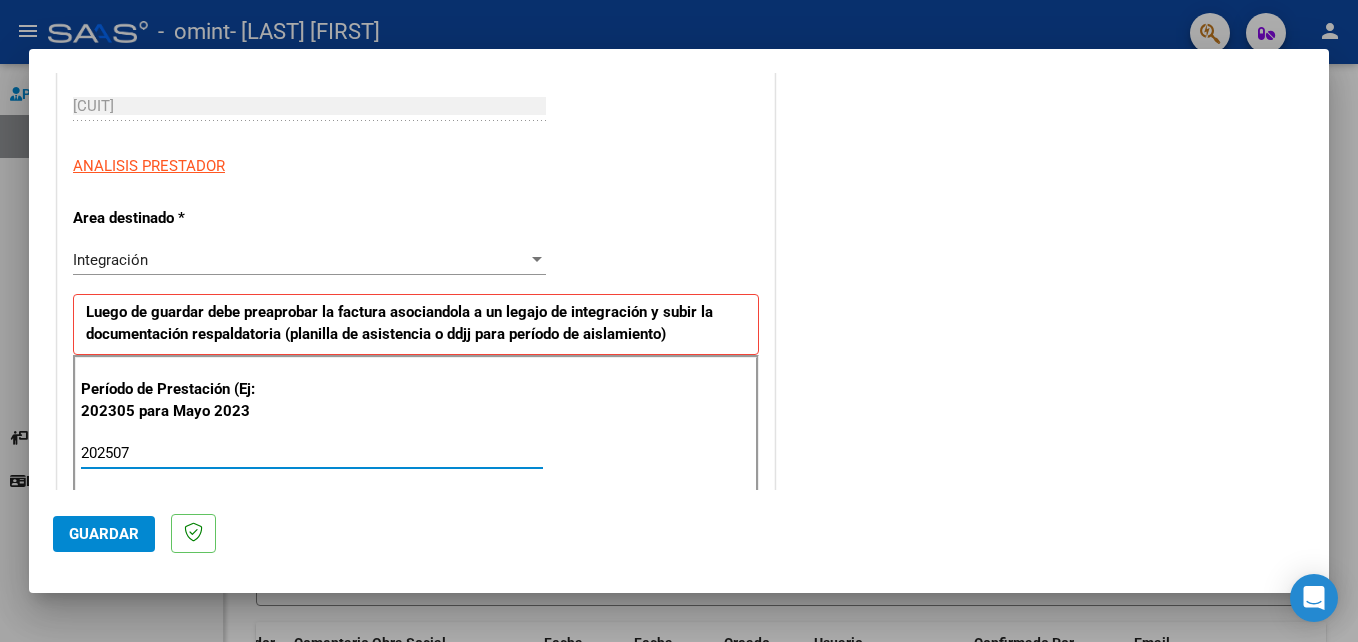 type on "202507" 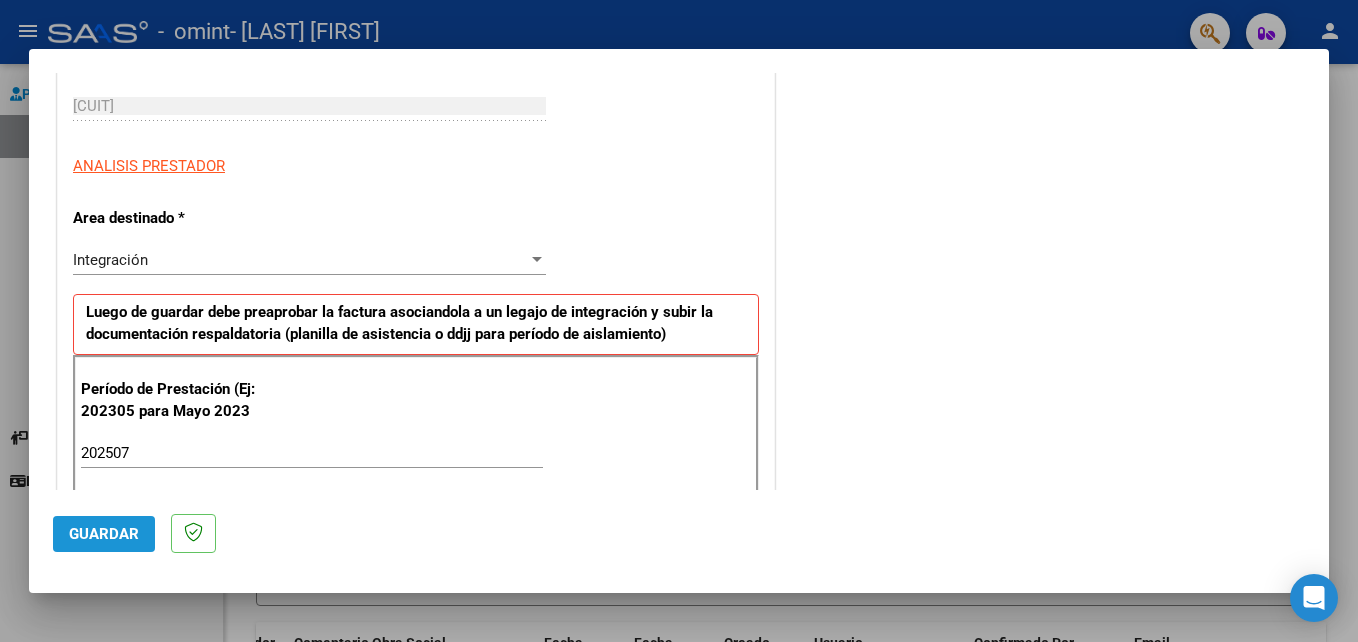 click on "Guardar" 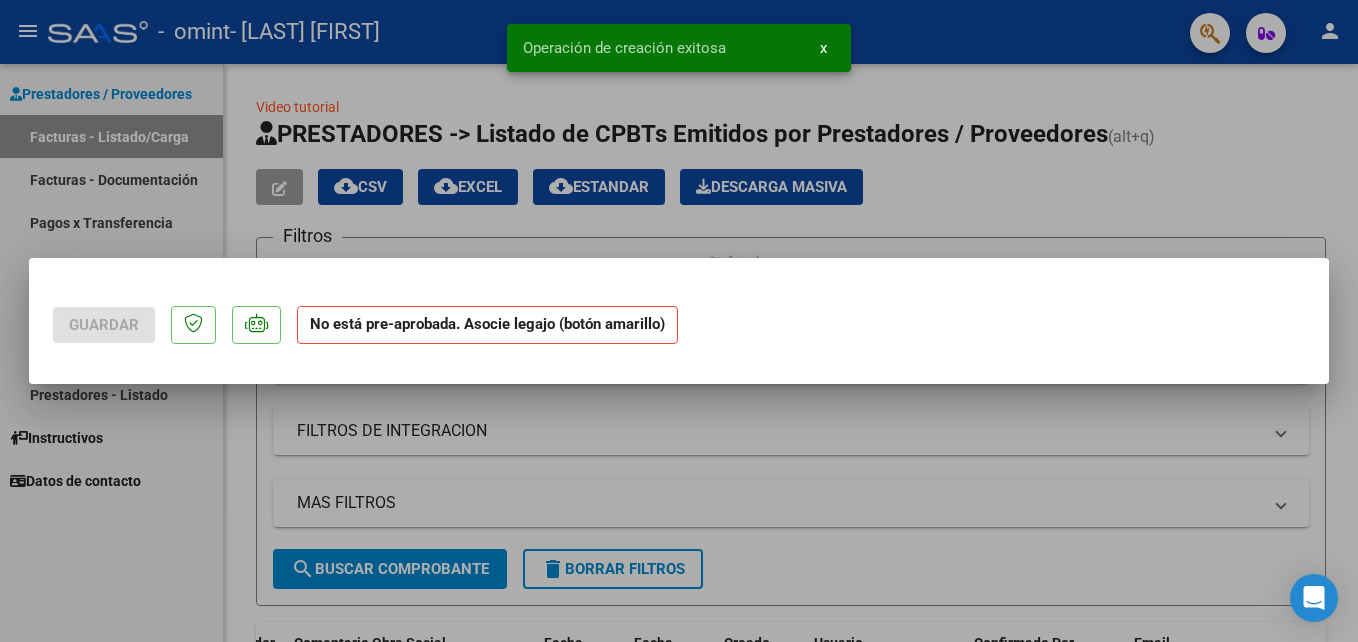 scroll, scrollTop: 0, scrollLeft: 0, axis: both 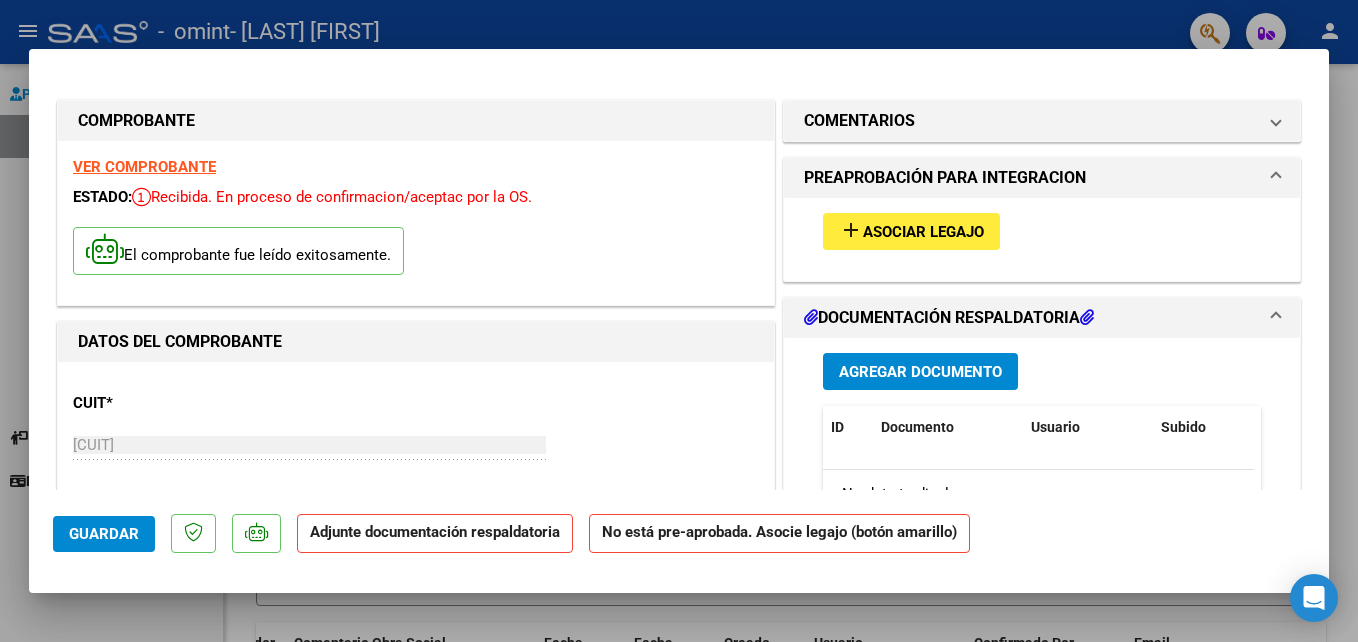 click on "Agregar Documento" at bounding box center (920, 372) 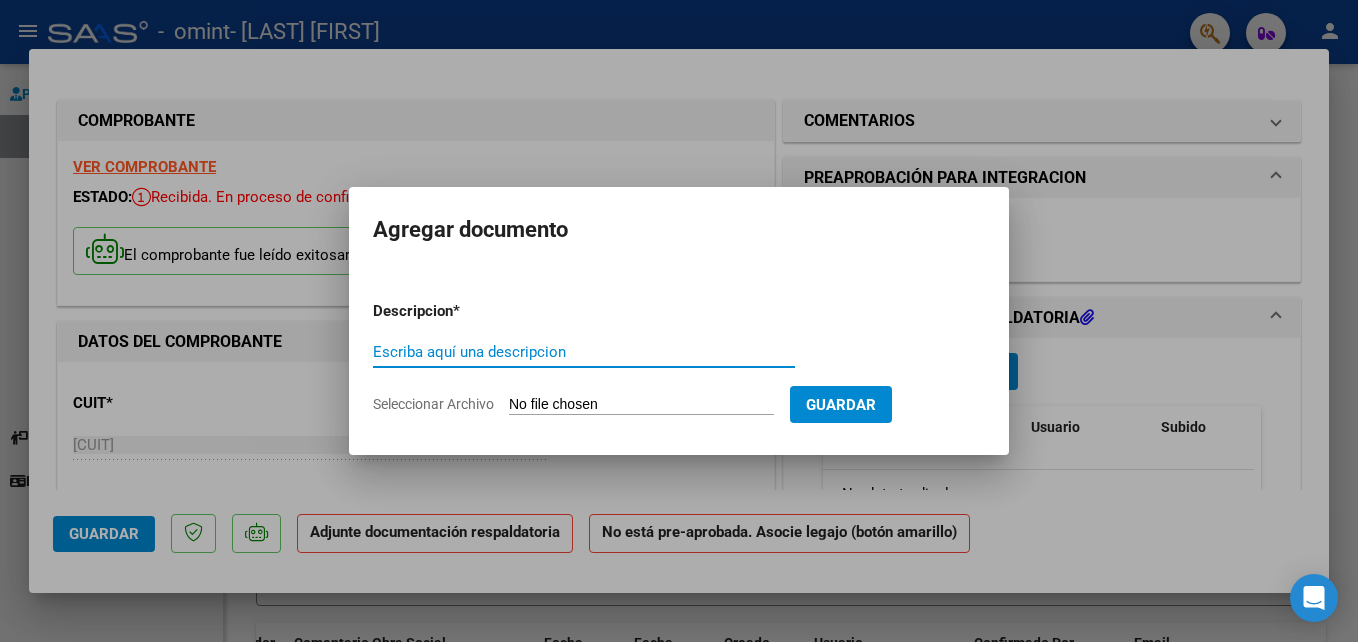 click on "Escriba aquí una descripcion" at bounding box center [584, 352] 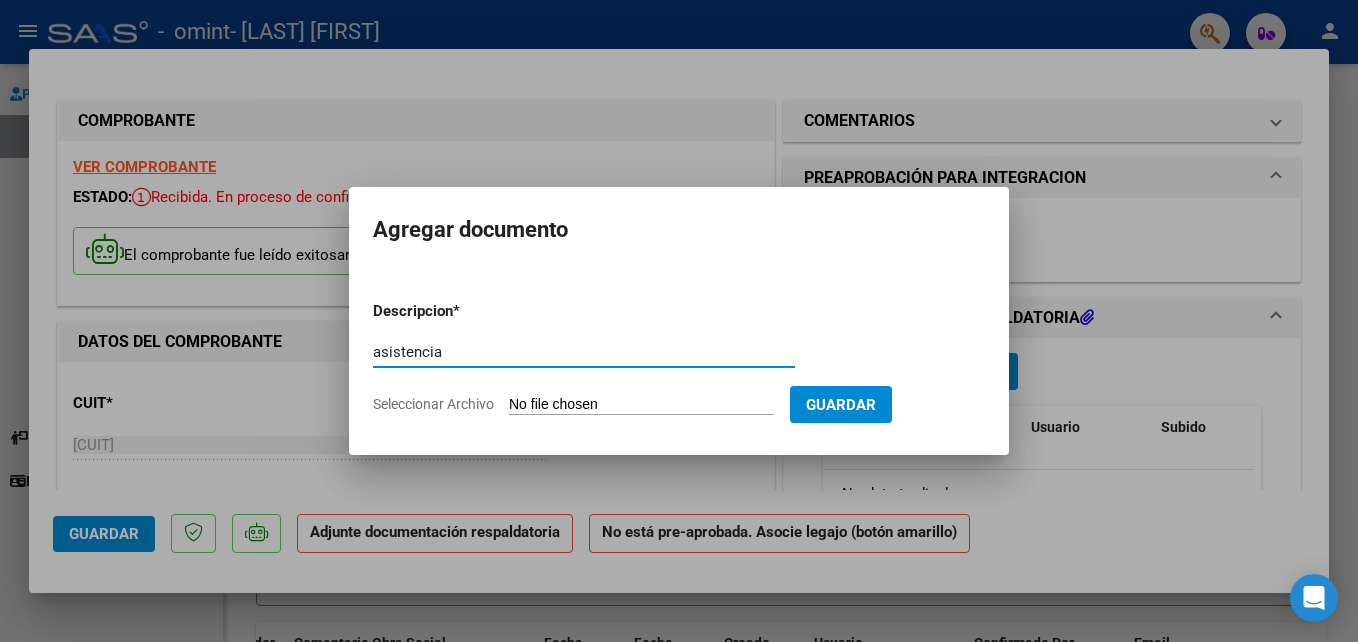 type on "asistencia" 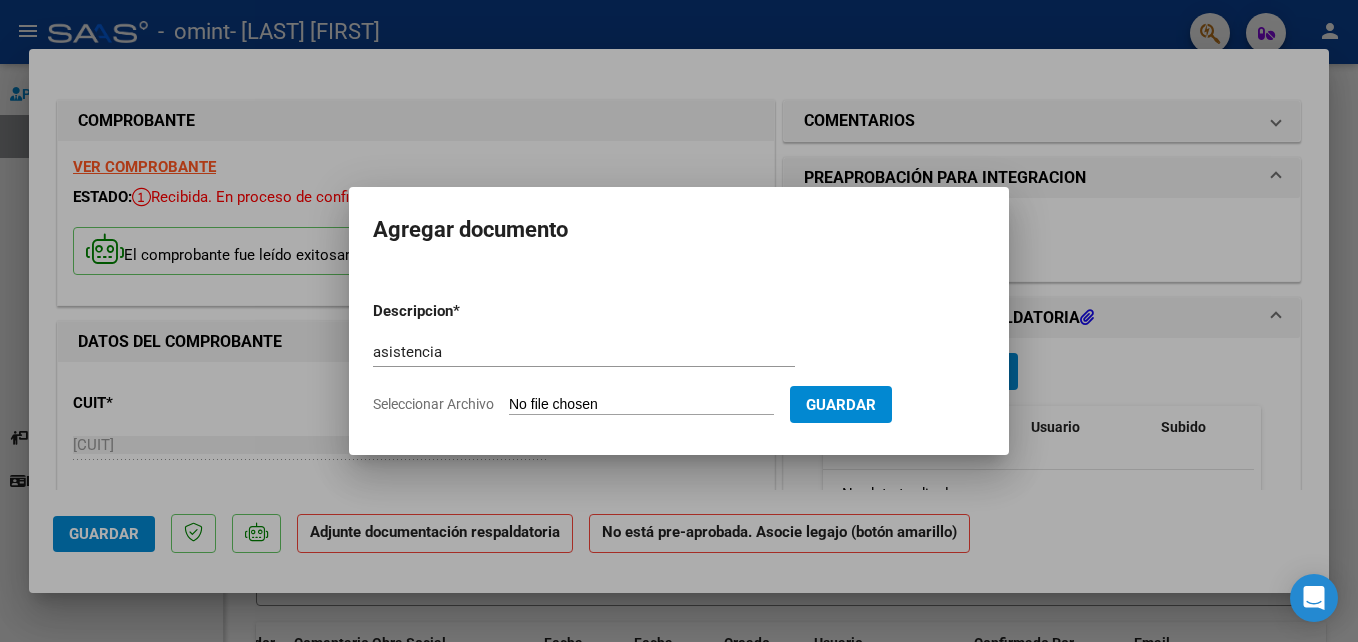 click on "Seleccionar Archivo" at bounding box center (641, 405) 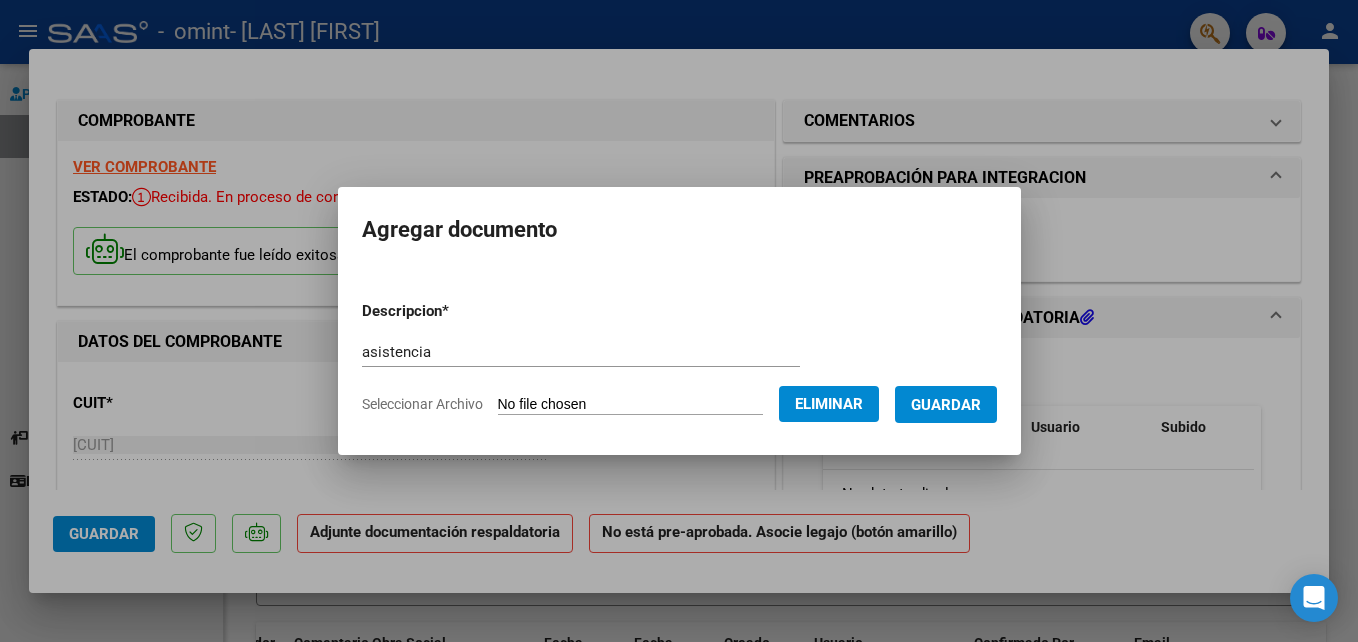 click on "Guardar" at bounding box center [946, 405] 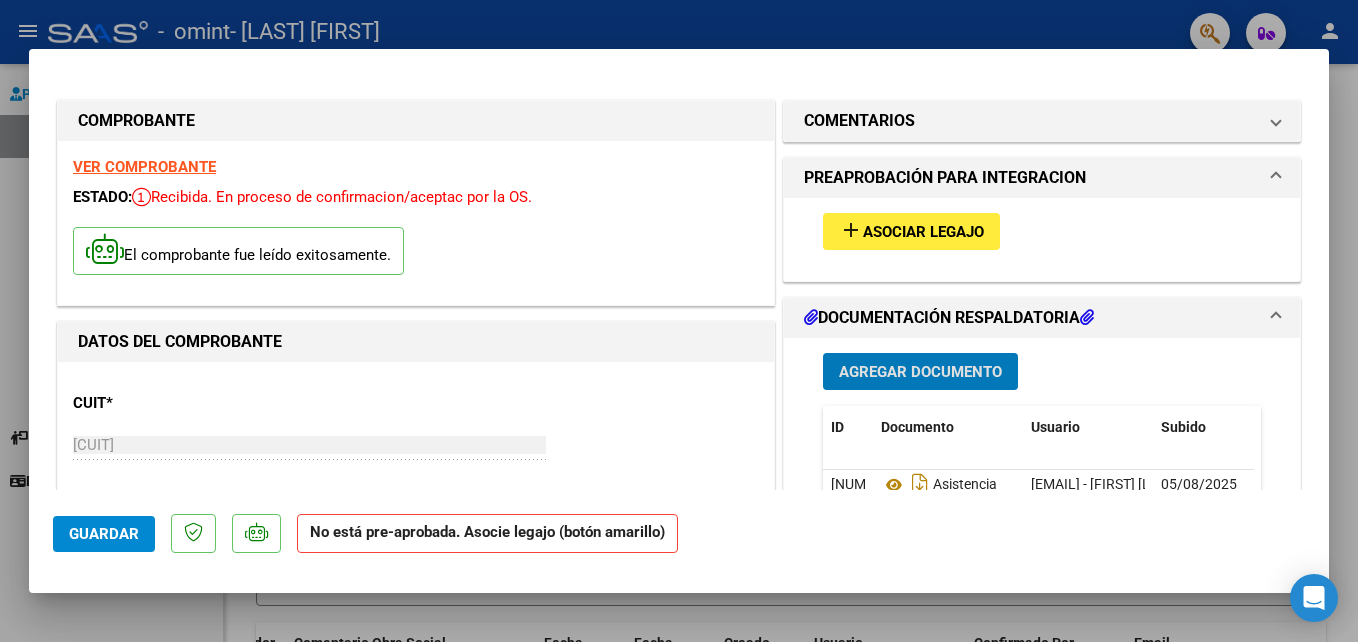 click on "Asociar Legajo" at bounding box center [923, 232] 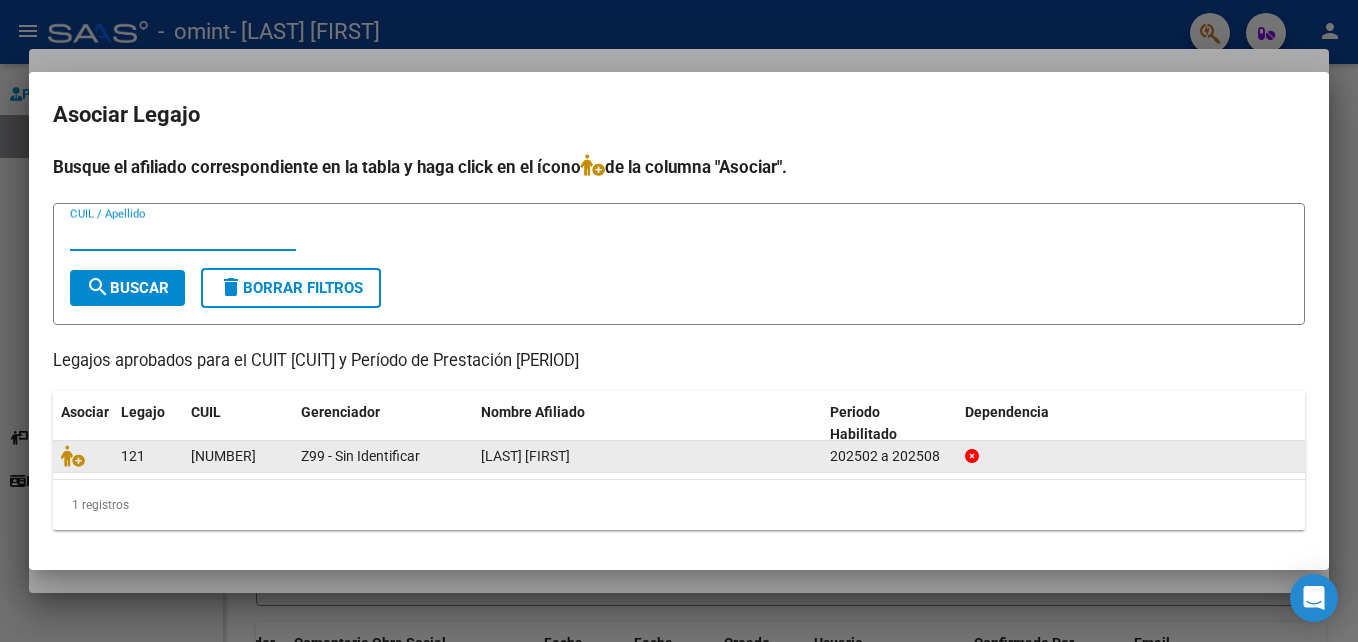 click on "[LAST] [FIRST]" 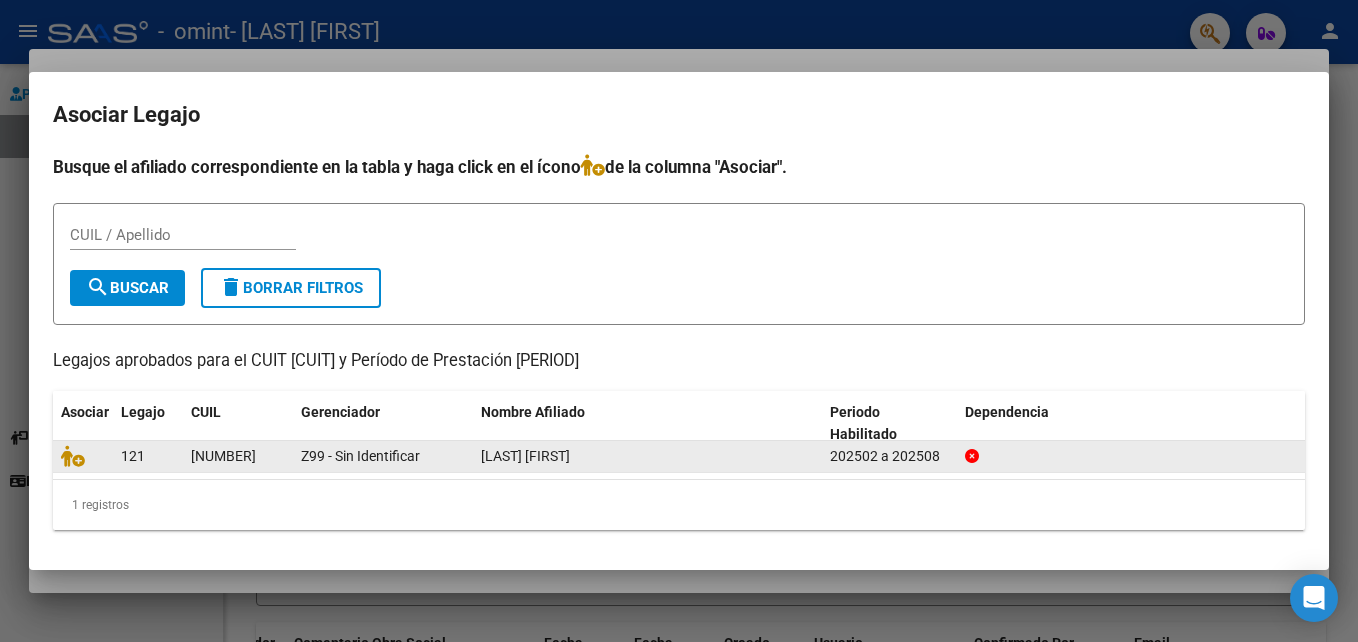 click on "121" 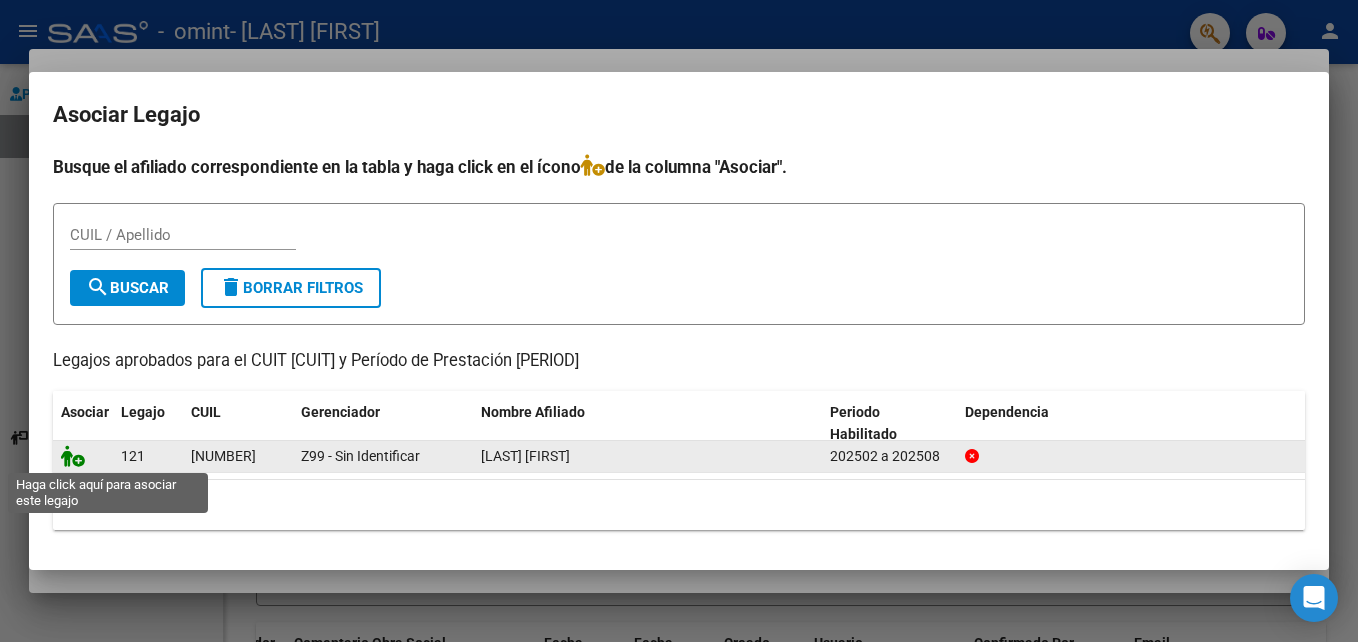 click 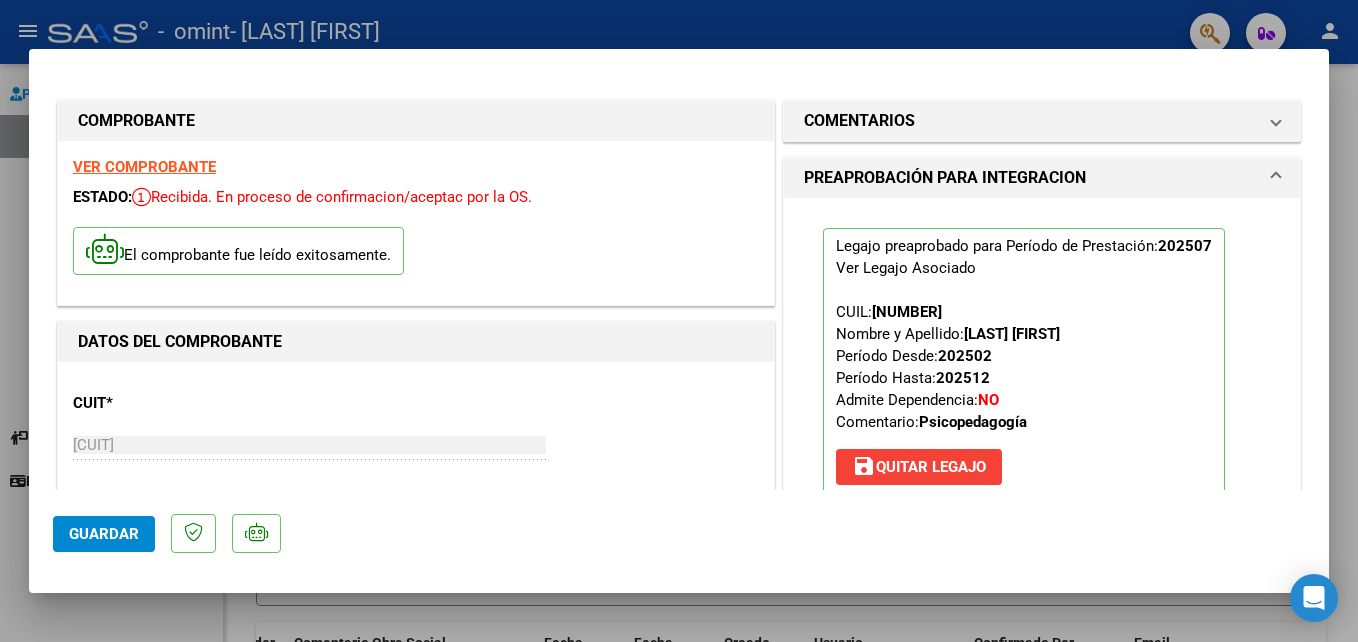 click on "Guardar" 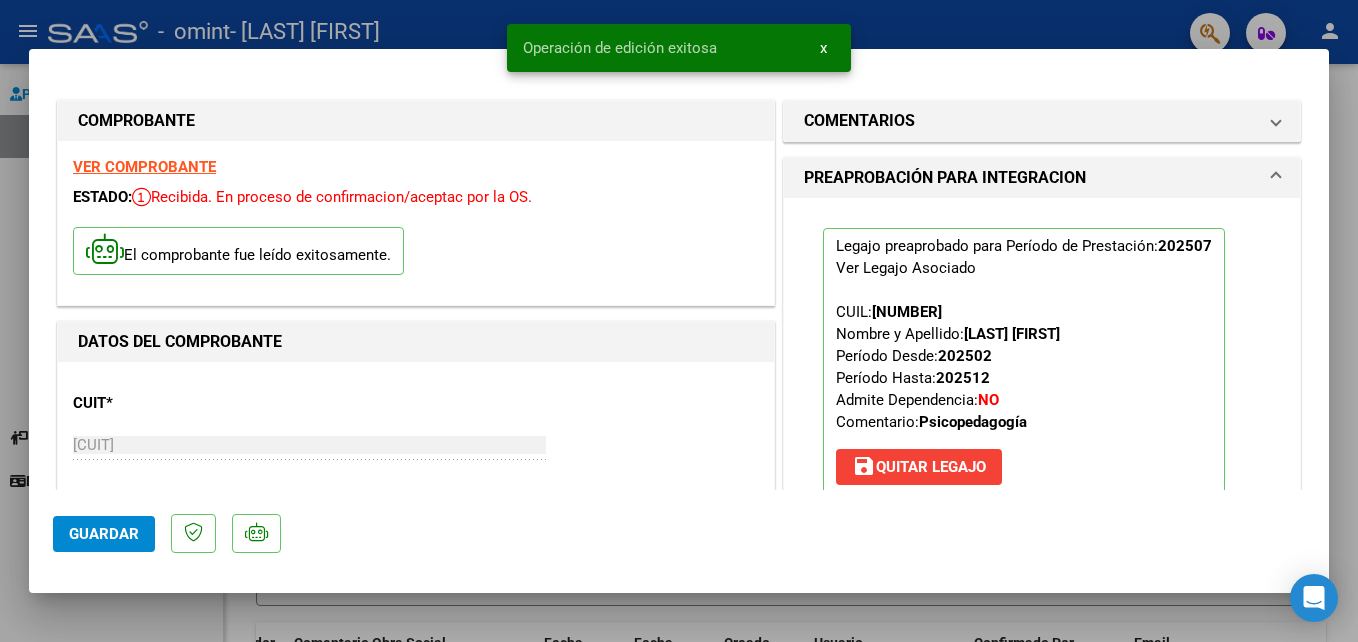 click on "Guardar" 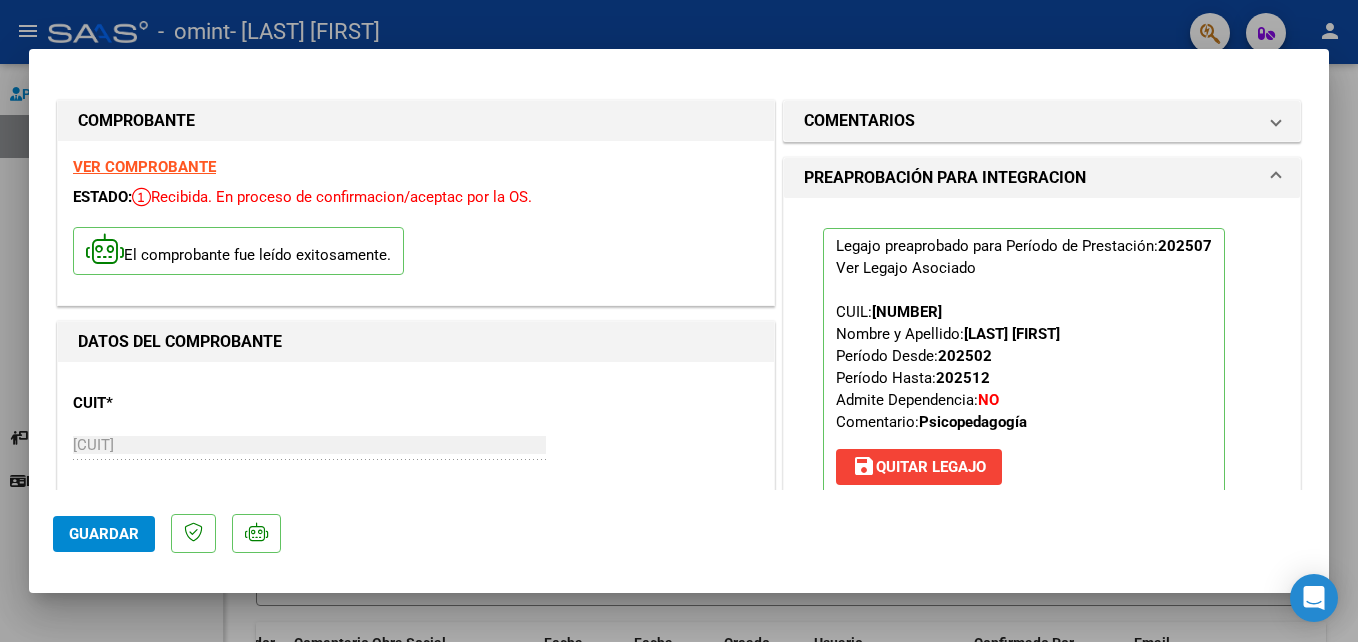 click on "menu -   omint   - [LAST] [FIRST] person    Prestadores / Proveedores Facturas - Listado/Carga Facturas - Documentación Pagos x Transferencia Auditorías - Listado Auditorías - Comentarios Auditorías - Cambios Área Prestadores - Listado    Instructivos    Datos de contacto  Video tutorial   PRESTADORES -> Listado de CPBTs Emitidos por Prestadores / Proveedores (alt+q)
cloud_download  CSV  cloud_download  EXCEL  cloud_download  Estandar   Descarga Masiva
Filtros Id Area Area Todos Confirmado   Mostrar totalizadores   FILTROS DEL COMPROBANTE  Comprobante Tipo Comprobante Tipo Start date – End date Fec. Comprobante Desde / Hasta Días Emisión Desde(cant. días) Días Emisión Hasta(cant. días) CUIT / Razón Social Pto. Venta Nro. Comprobante Código SSS CAE Válido CAE Válido Todos Cargado Módulo Hosp. Todos Tiene facturacion Apócrifa Hospital Refes  FILTROS DE INTEGRACION  Período De Prestación Campos del Archivo de Rendición Devuelto x SSS (dr_envio) Todos Tipo de Registro" at bounding box center [679, 321] 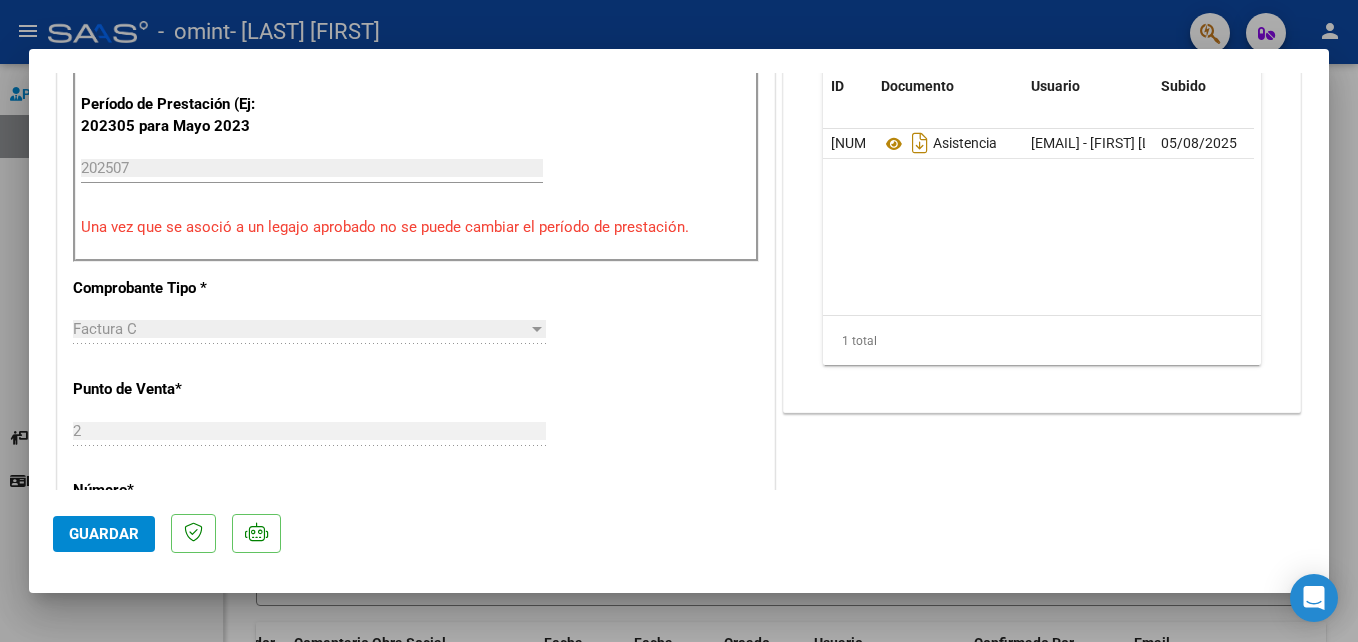 scroll, scrollTop: 1373, scrollLeft: 0, axis: vertical 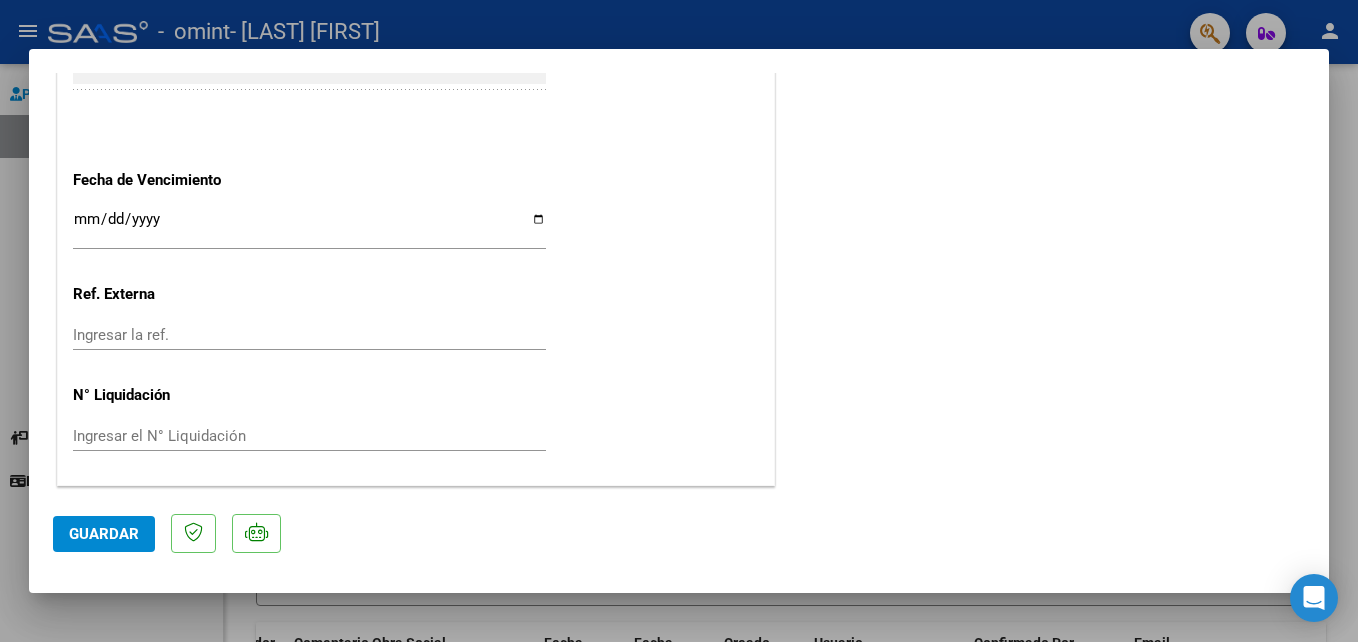click on "Guardar" 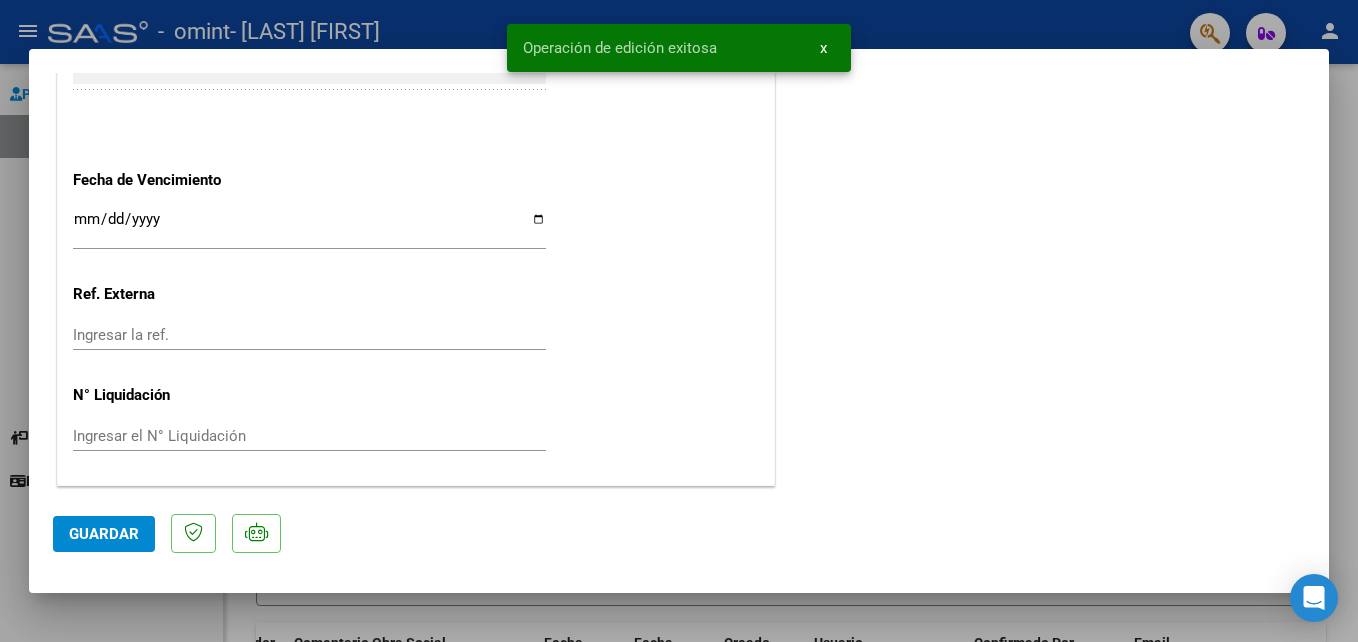 click at bounding box center [679, 321] 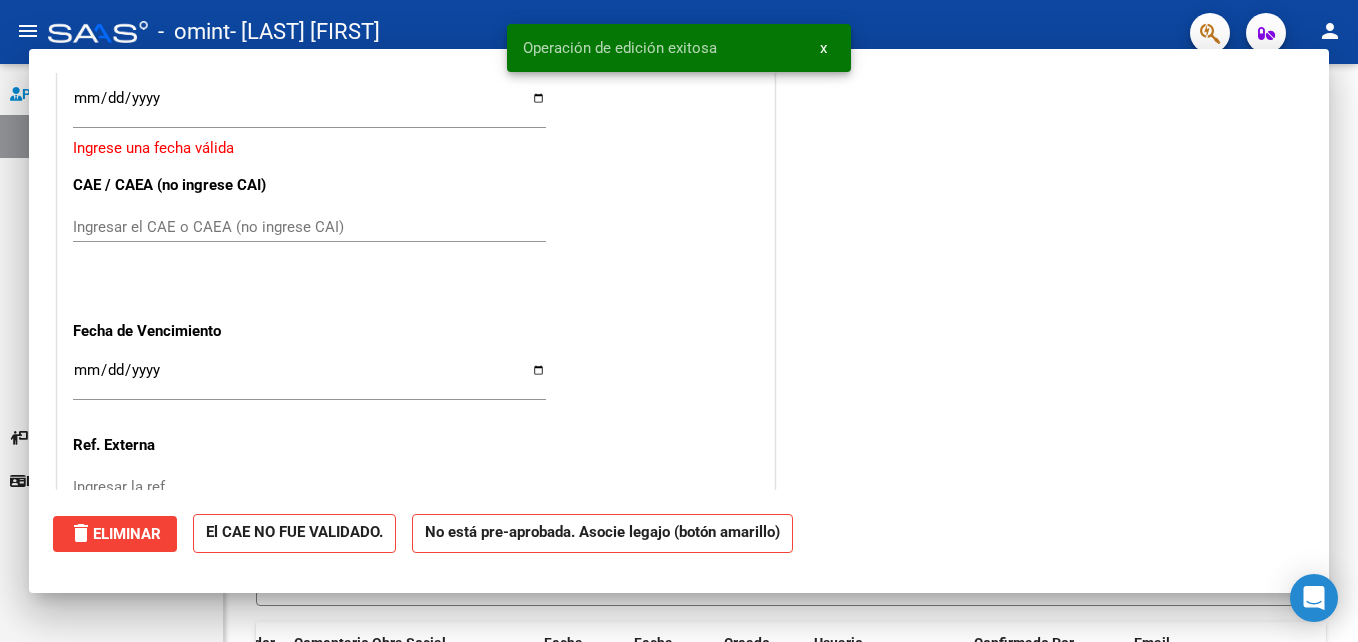 scroll, scrollTop: 0, scrollLeft: 0, axis: both 